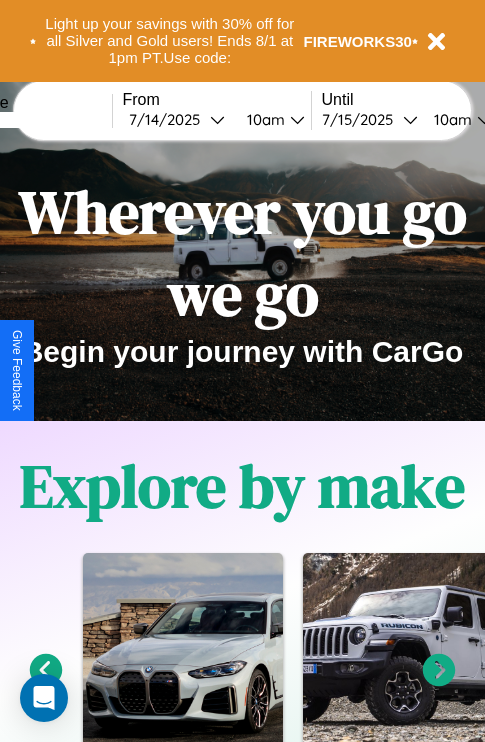 scroll, scrollTop: 308, scrollLeft: 0, axis: vertical 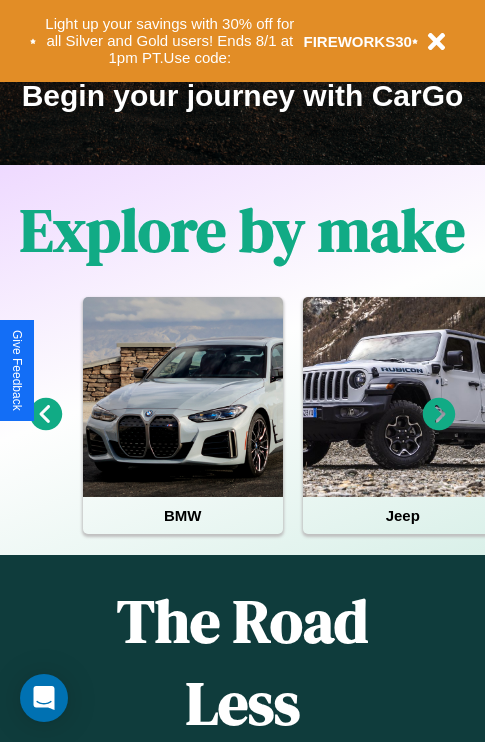 click 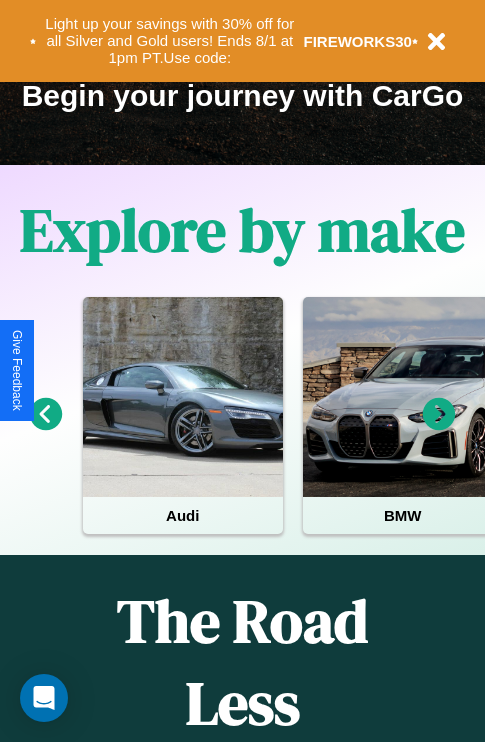 click 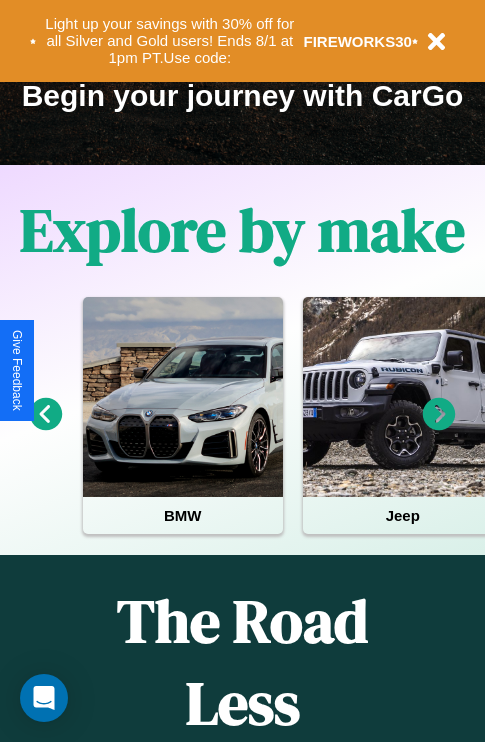 click 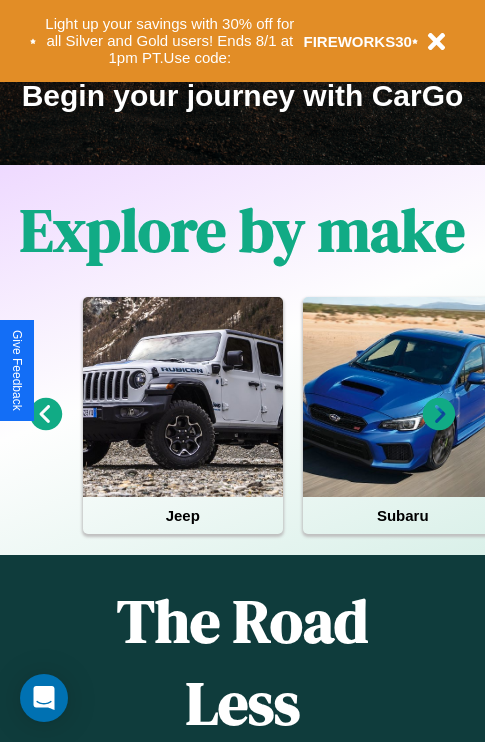 click 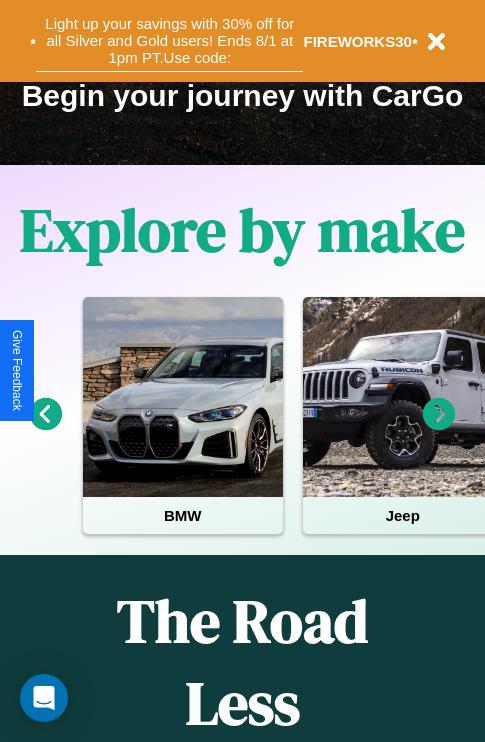 click on "Light up your savings with 30% off for all Silver and Gold users! Ends 8/1 at 1pm PT.  Use code:" at bounding box center (169, 41) 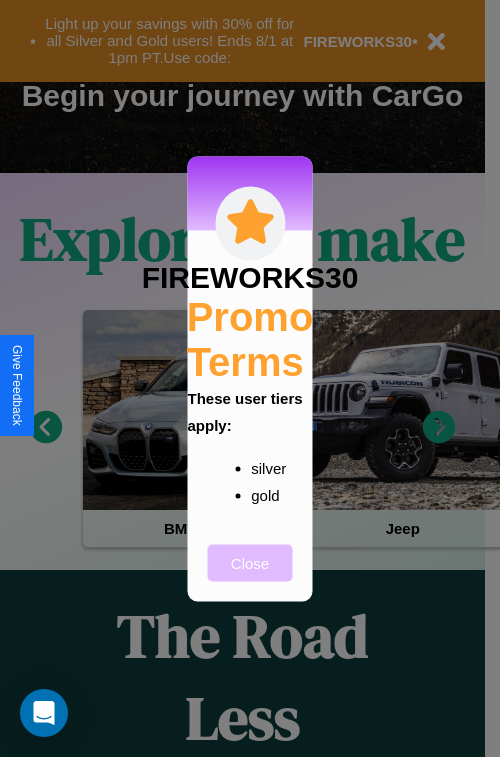 click on "Close" at bounding box center (250, 562) 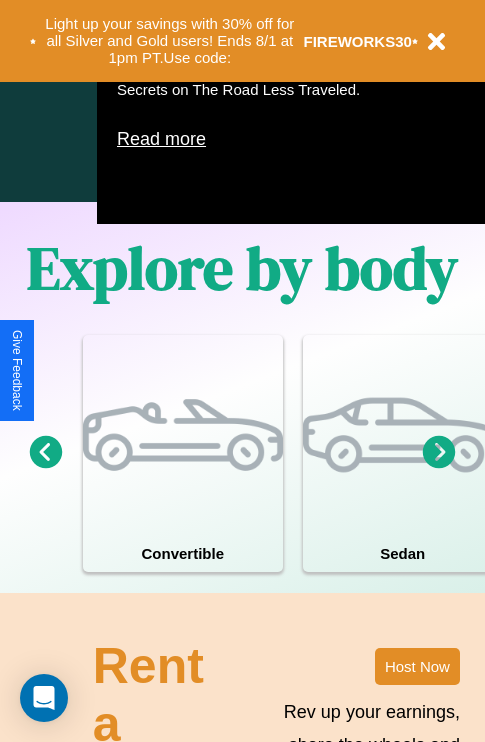 scroll, scrollTop: 1285, scrollLeft: 0, axis: vertical 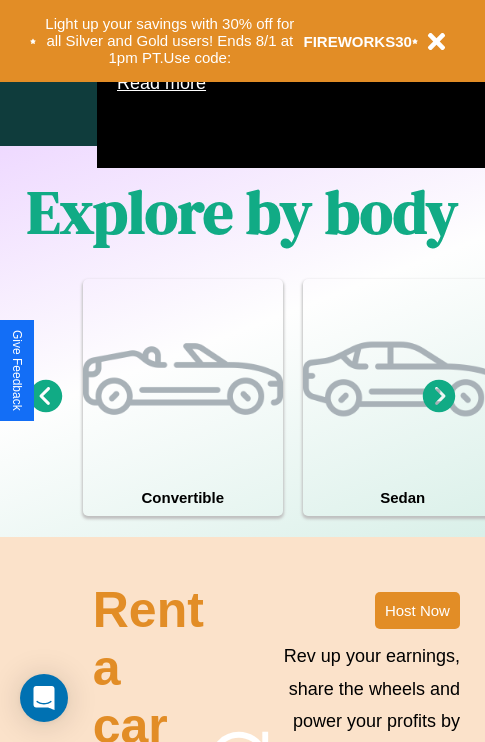 click 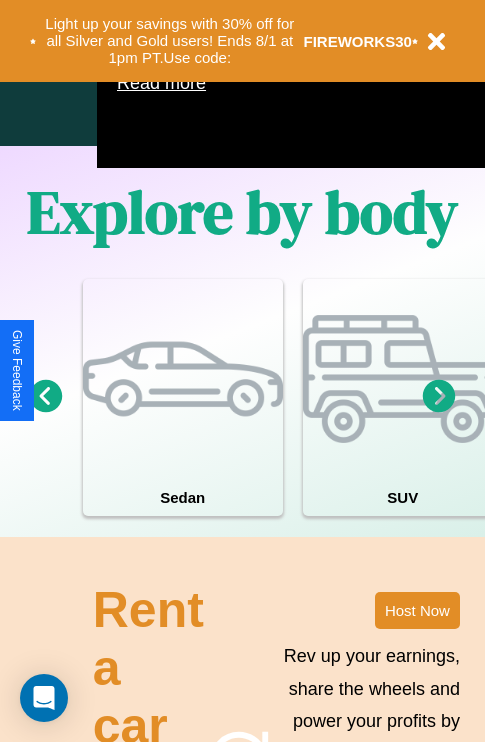 click 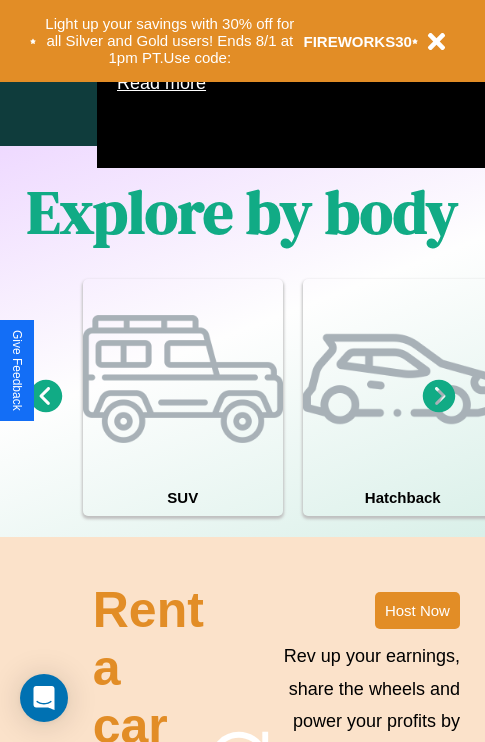 click 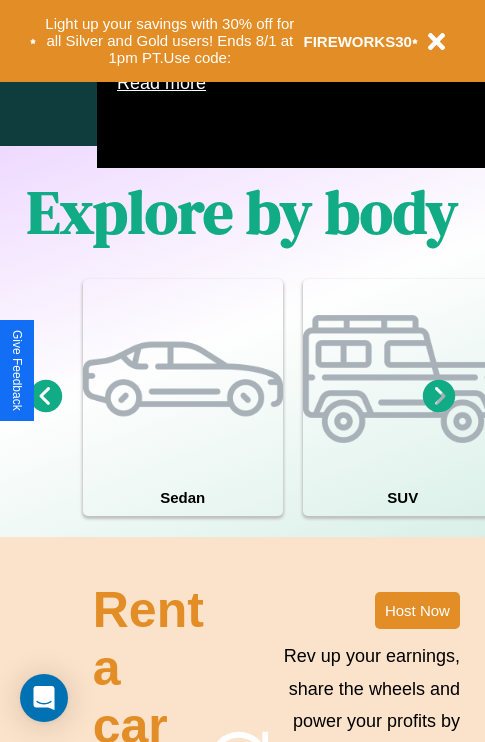 click 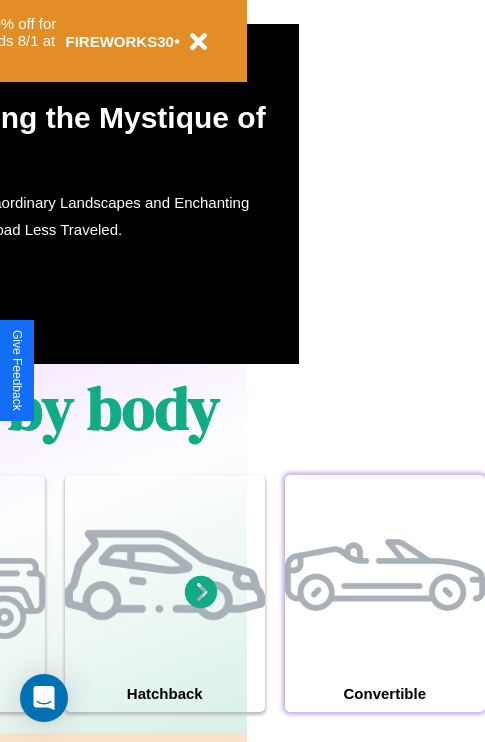 click at bounding box center (385, 575) 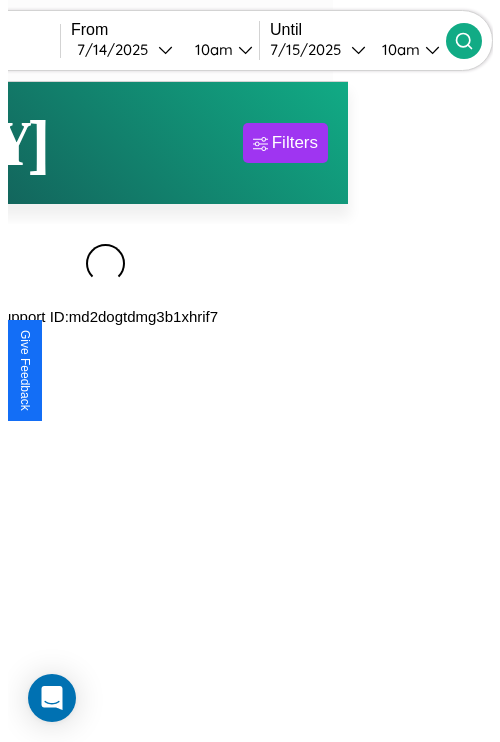 scroll, scrollTop: 0, scrollLeft: 0, axis: both 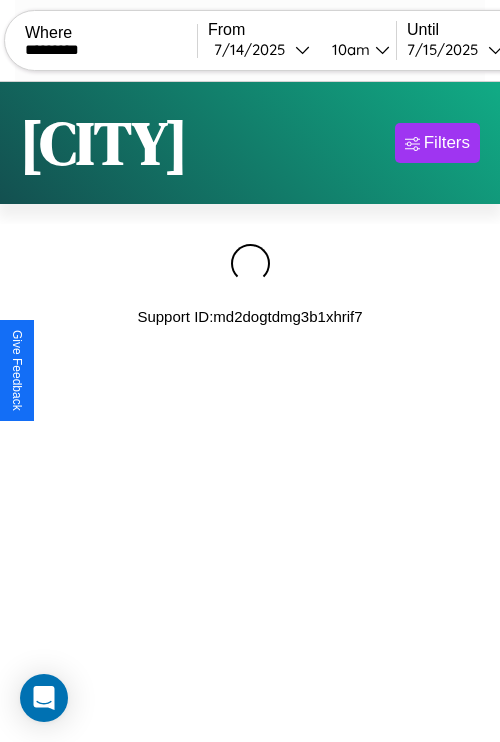 type on "*********" 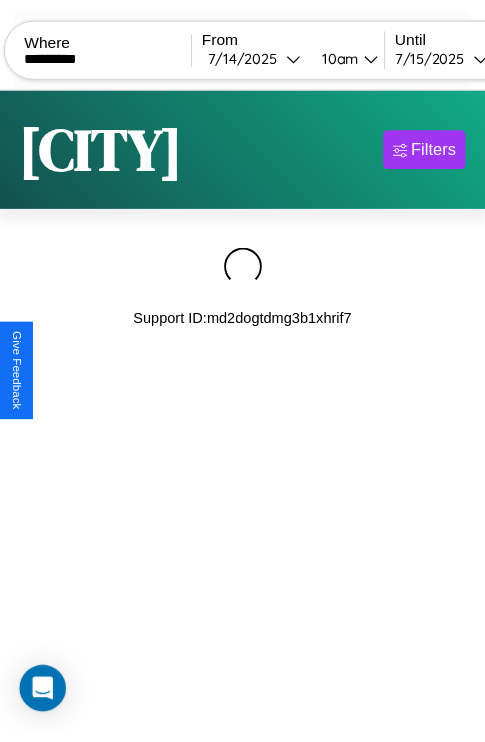 scroll, scrollTop: 0, scrollLeft: 169, axis: horizontal 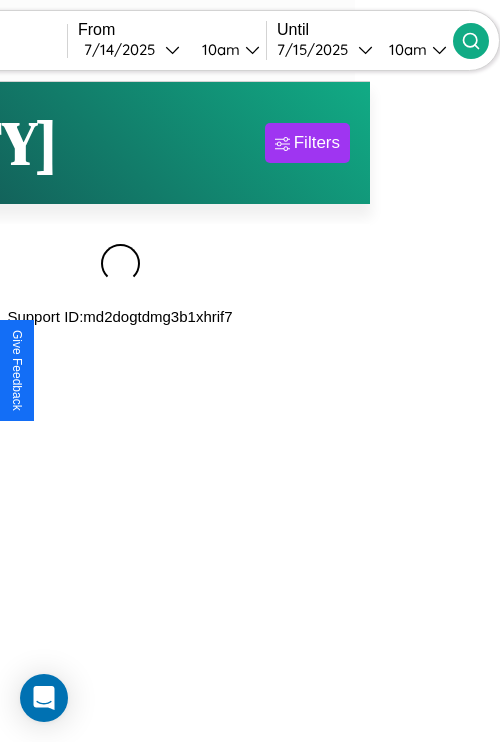 click 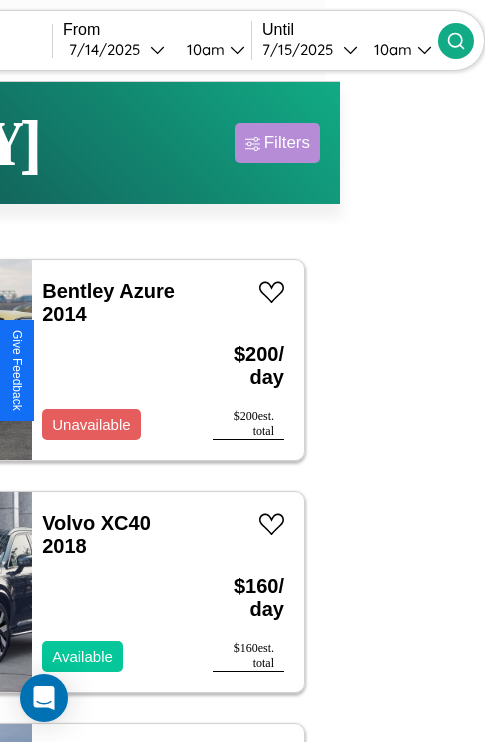 click on "Filters" at bounding box center (287, 143) 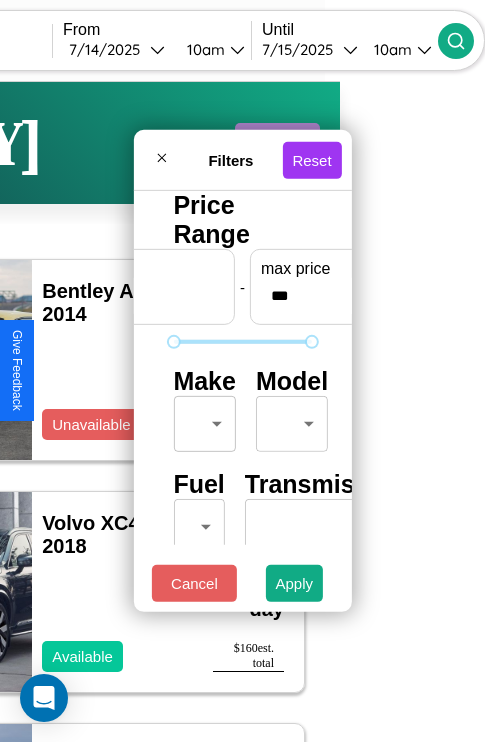 scroll, scrollTop: 59, scrollLeft: 0, axis: vertical 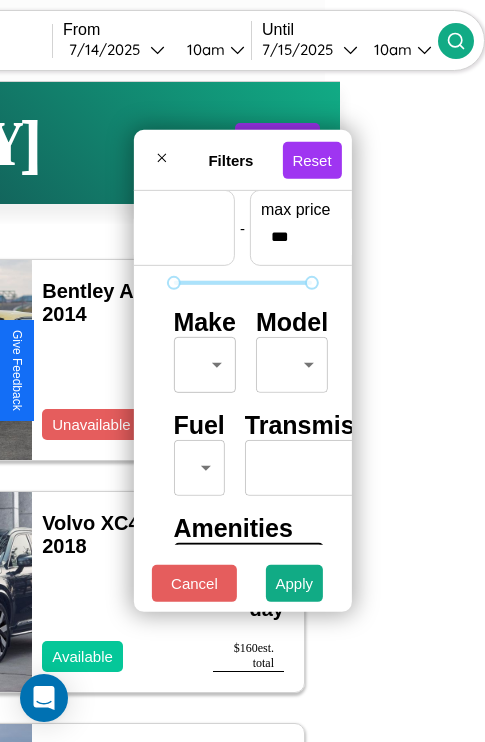 click on "CarGo Where ********* From 7 / [DATE] [TIME] Until 7 / [DATE] [TIME] Become a Host Login Sign Up [CITY] Filters 123  cars in this area These cars can be picked up in this city. Bentley   Azure   2014 Unavailable $ 200  / day $ 200  est. total Volvo   XC40   2018 Available $ 160  / day $ 160  est. total Hummer   H3   2024 Available $ 80  / day $ 80  est. total Buick   Rainier   2018 Available $ 150  / day $ 150  est. total Lexus   LC   2018 Available $ 190  / day $ 190  est. total Fiat   500e   2022 Available $ 130  / day $ 130  est. total Acura   ZDX   2019 Available $ 190  / day $ 190  est. total Land Rover   Range Rover Sport   2018 Available $ 110  / day $ 110  est. total Ford   CF8000   2022 Available $ 70  / day $ 70  est. total Tesla   Model X   2023 Available $ 110  / day $ 110  est. total Tesla   Model 3   2014 Available $ 180  / day $ 180  est. total Subaru   BRZ   2017 Available $ 160  / day $ 160  est. total Volkswagen   Golf GTI   2024 Available $ 180  / day $ 180  est. total Fiat   Freemont" at bounding box center (97, 412) 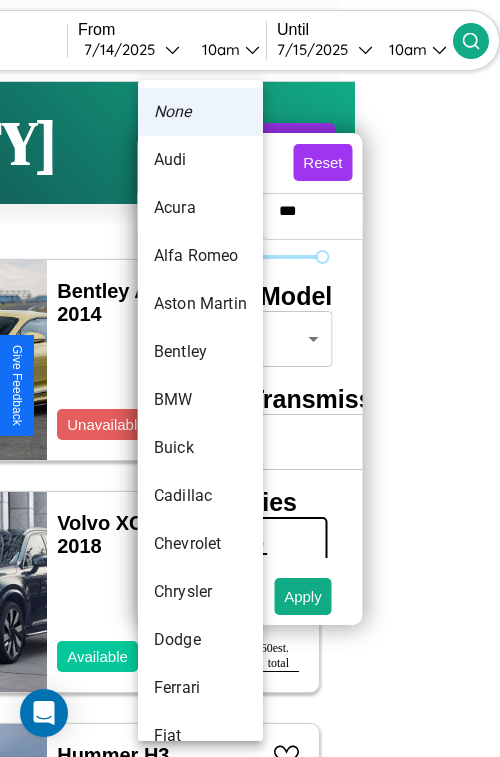 click on "Bentley" at bounding box center (200, 352) 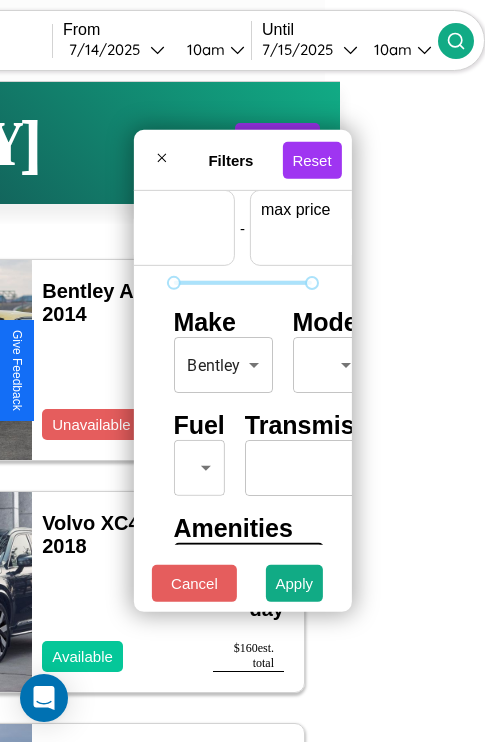 scroll, scrollTop: 59, scrollLeft: 124, axis: both 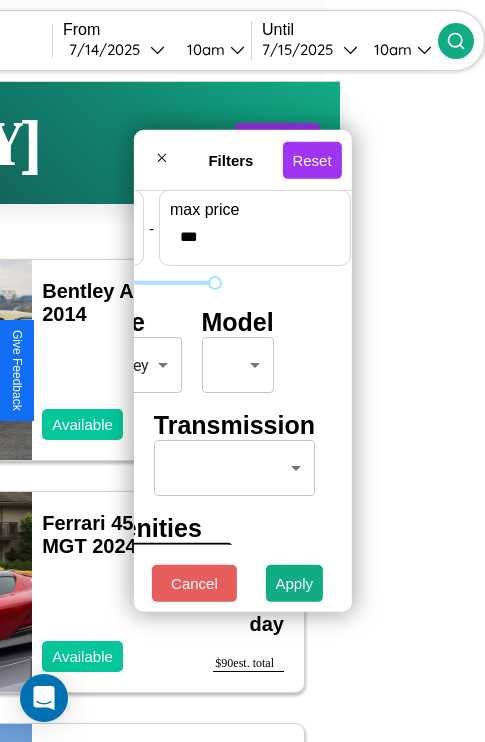 type on "***" 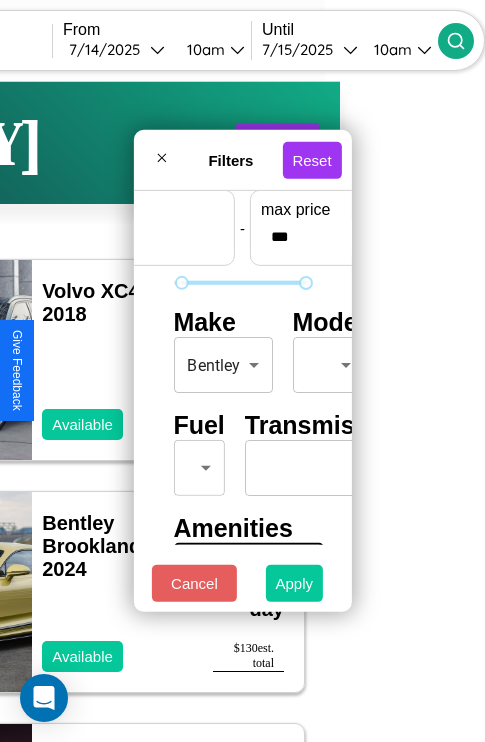 type on "**" 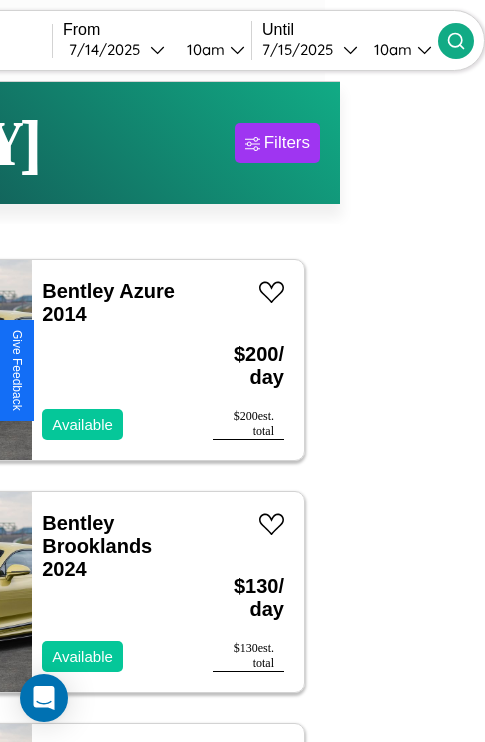 scroll, scrollTop: 64, scrollLeft: 78, axis: both 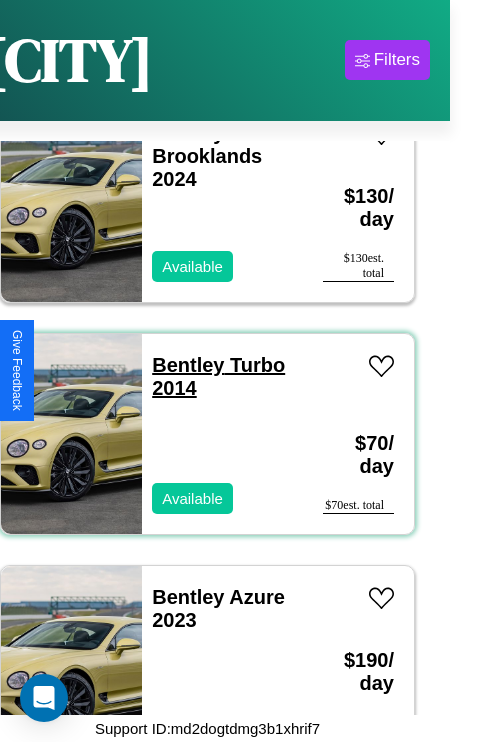 click on "Bentley   Turbo   2014" at bounding box center [218, 376] 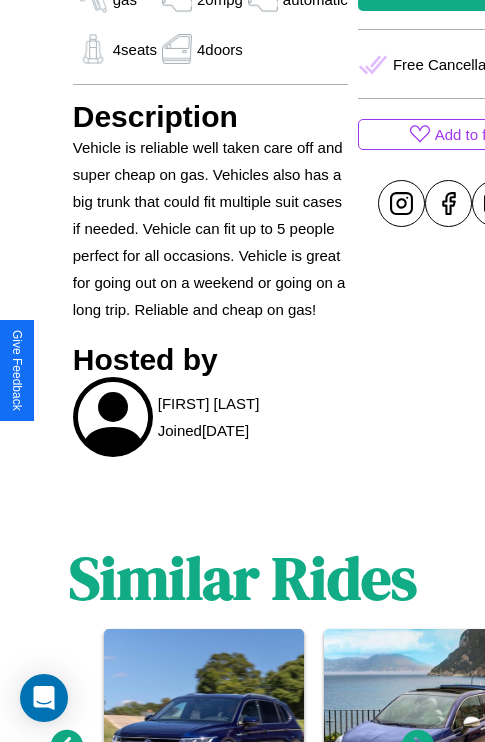 scroll, scrollTop: 975, scrollLeft: 0, axis: vertical 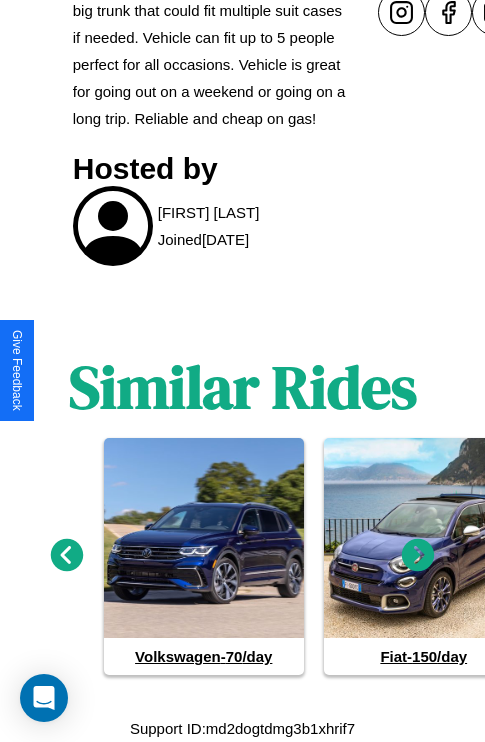 click 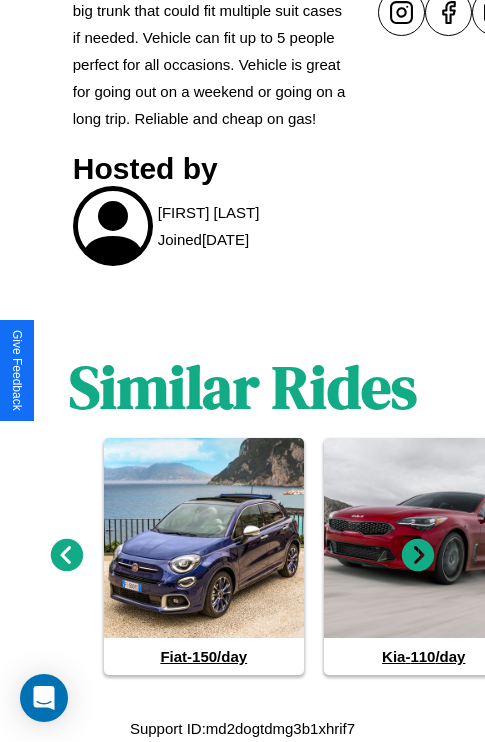 click 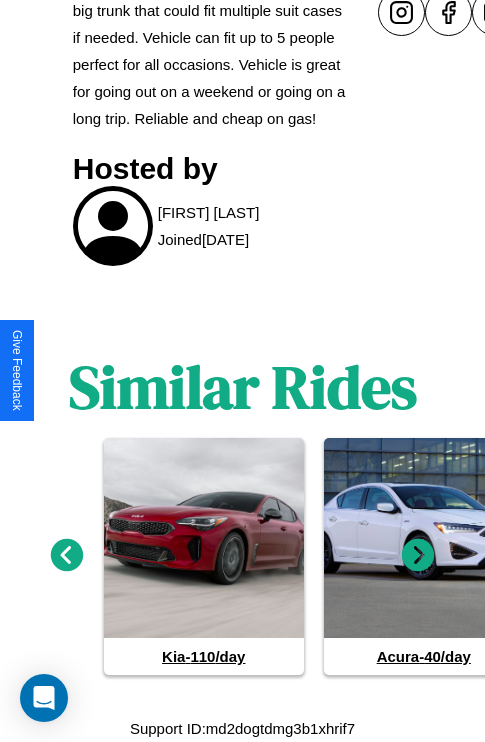 click 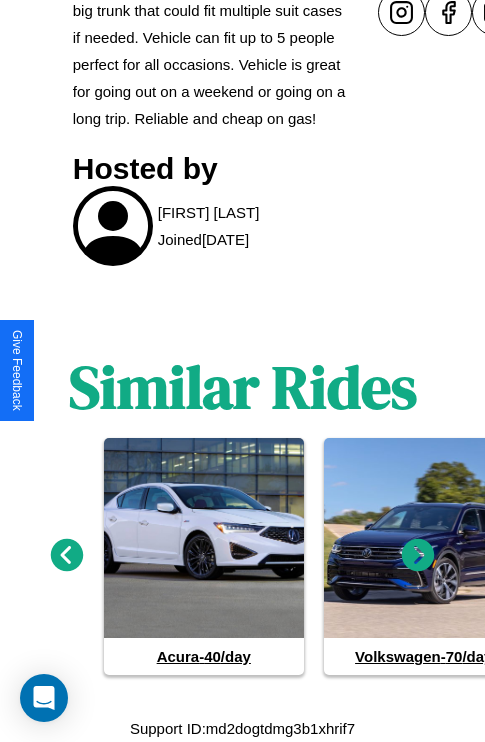 click 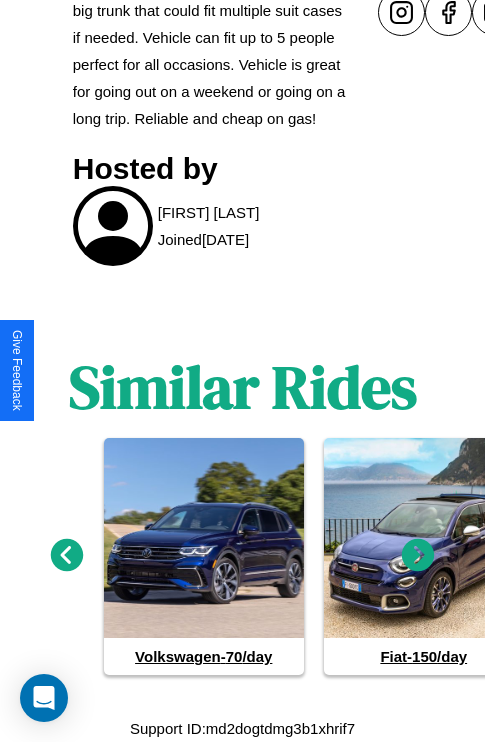 click 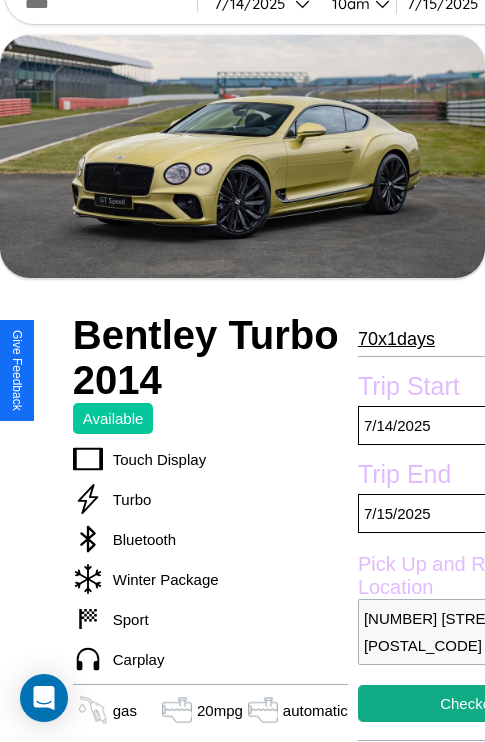 scroll, scrollTop: 14, scrollLeft: 0, axis: vertical 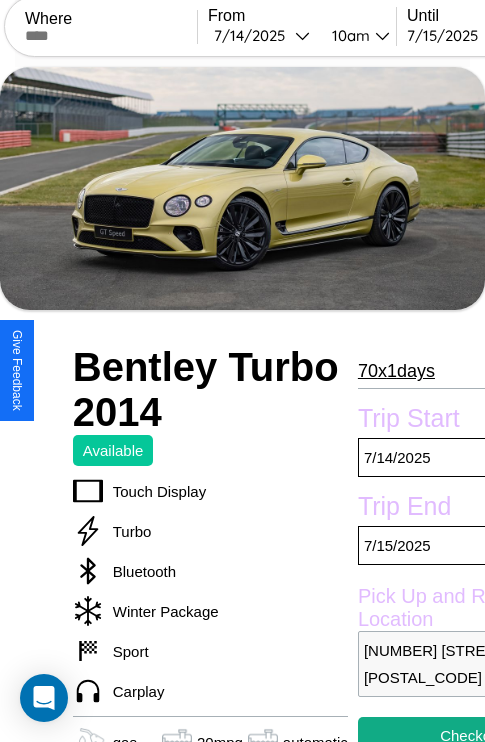click on "70  x  1  days" at bounding box center [396, 371] 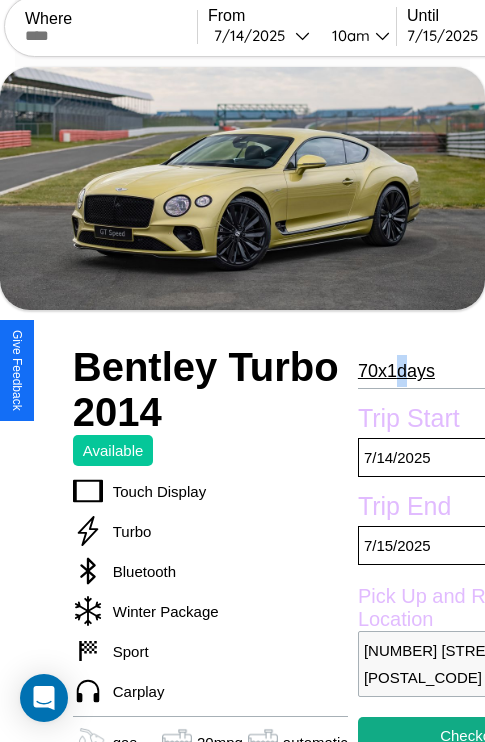 click on "70  x  1  days" at bounding box center (396, 371) 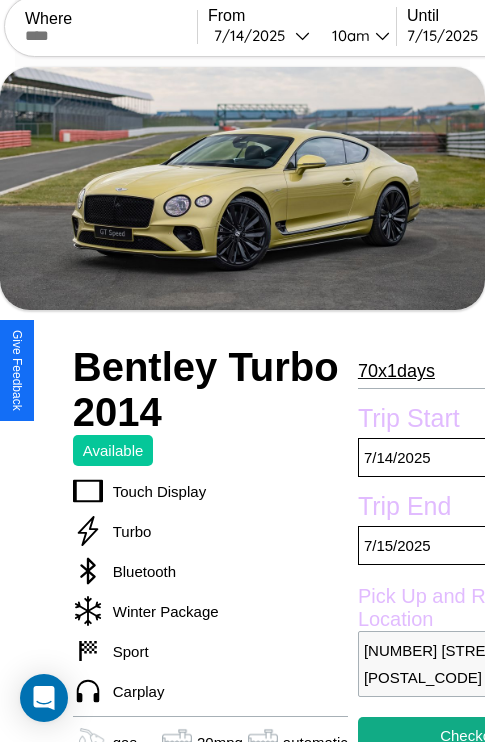 click on "70  x  1  days" at bounding box center (396, 371) 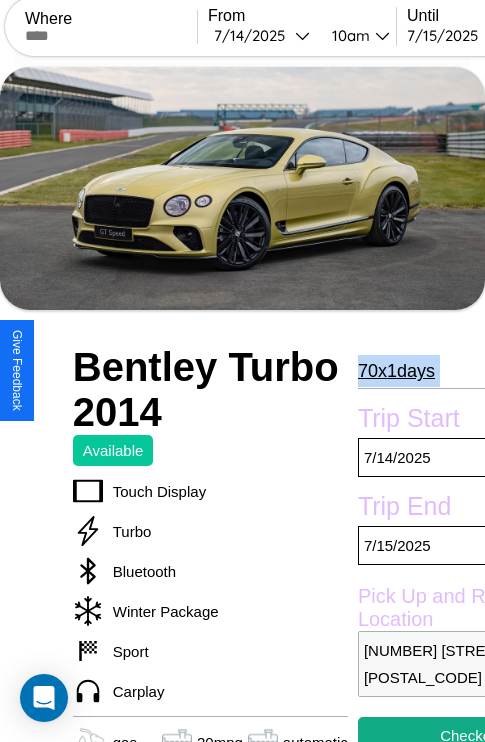 click on "70  x  1  days" at bounding box center (396, 371) 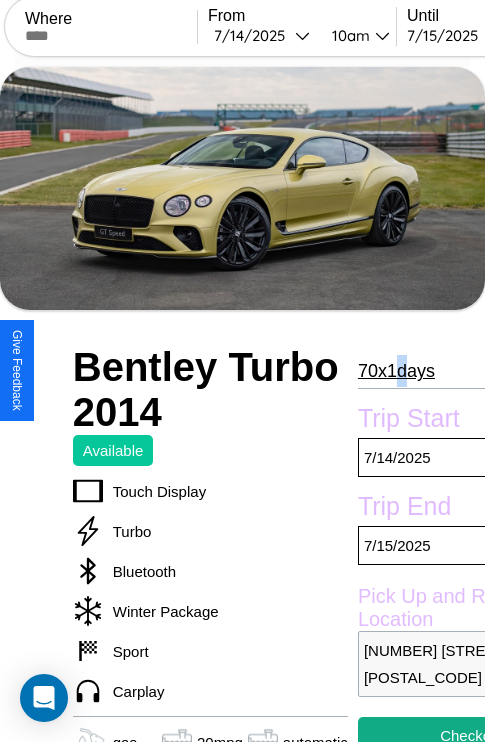 click on "70  x  1  days" at bounding box center (396, 371) 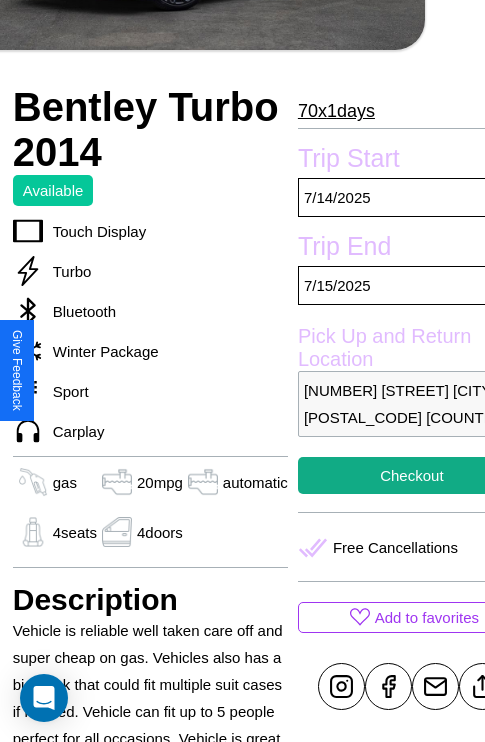scroll, scrollTop: 378, scrollLeft: 84, axis: both 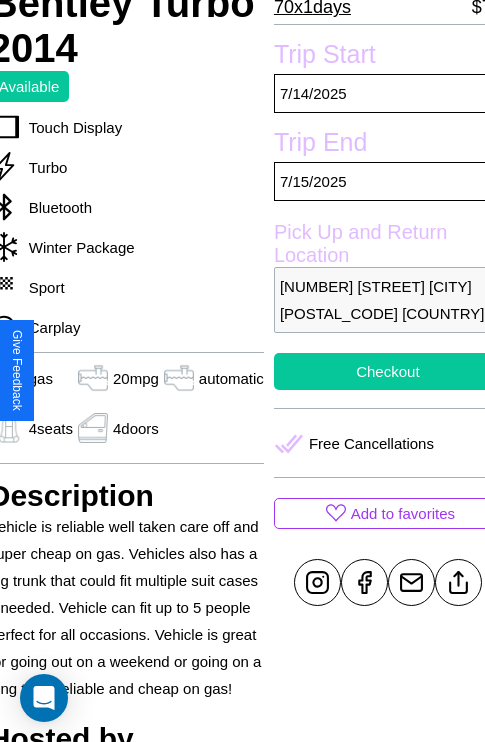 click on "Checkout" at bounding box center [388, 371] 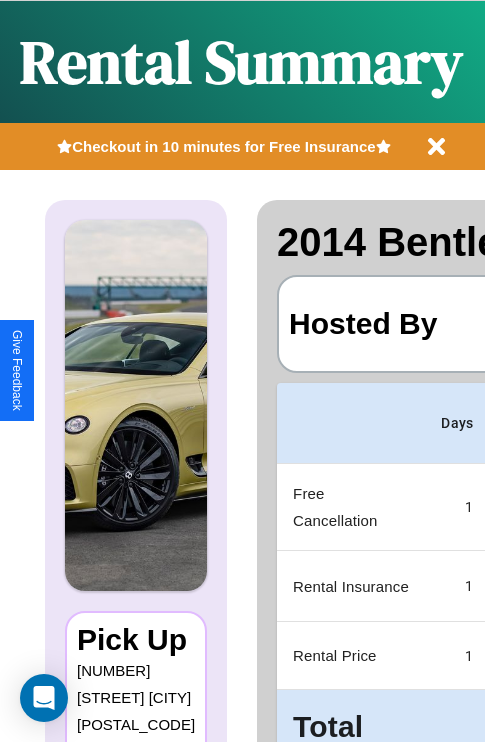 scroll, scrollTop: 0, scrollLeft: 378, axis: horizontal 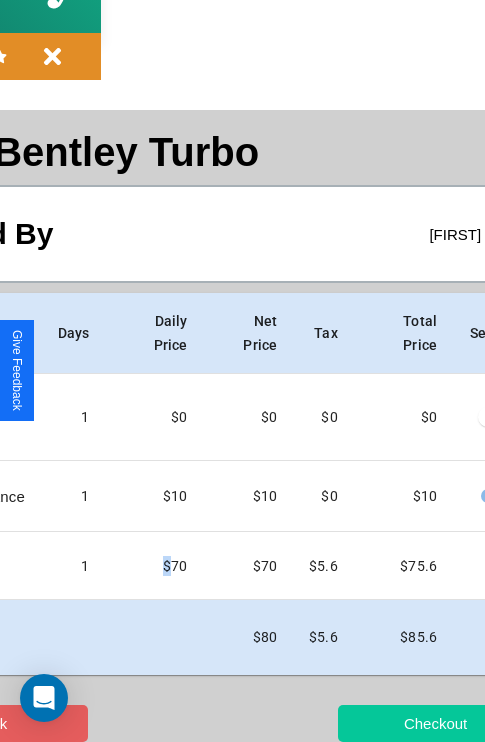 click on "Checkout" at bounding box center (435, 723) 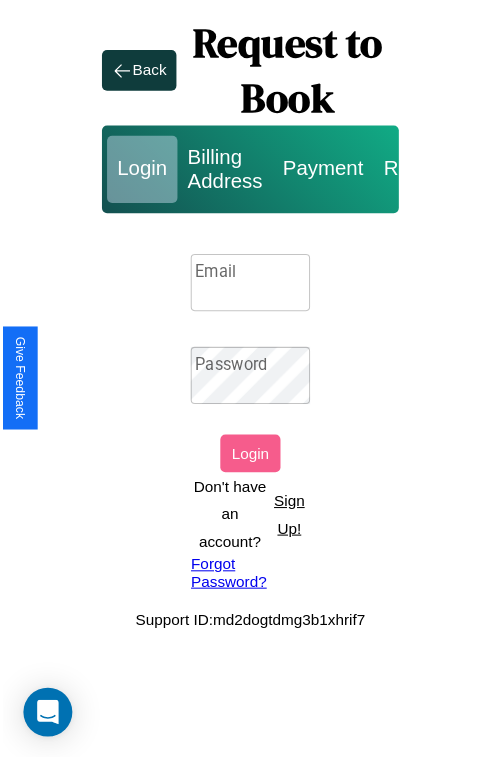 scroll, scrollTop: 0, scrollLeft: 0, axis: both 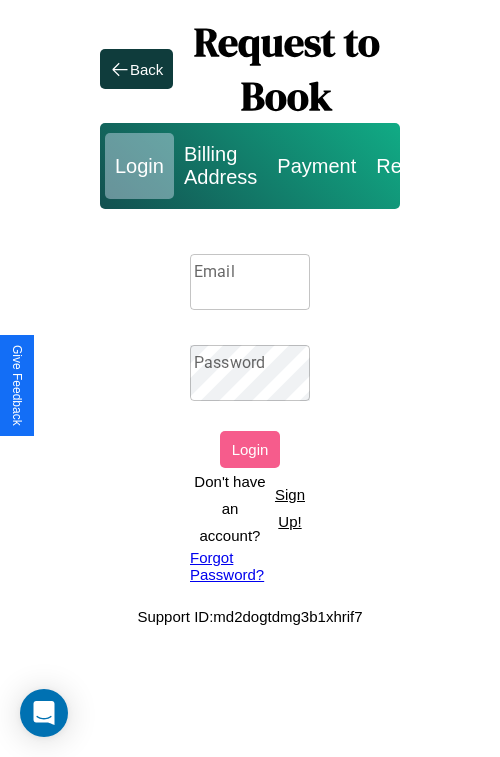 click on "Email" at bounding box center [250, 282] 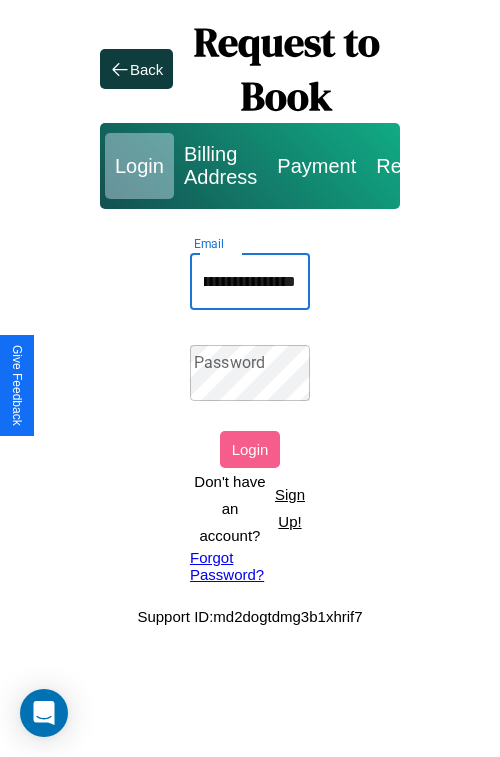 scroll, scrollTop: 0, scrollLeft: 94, axis: horizontal 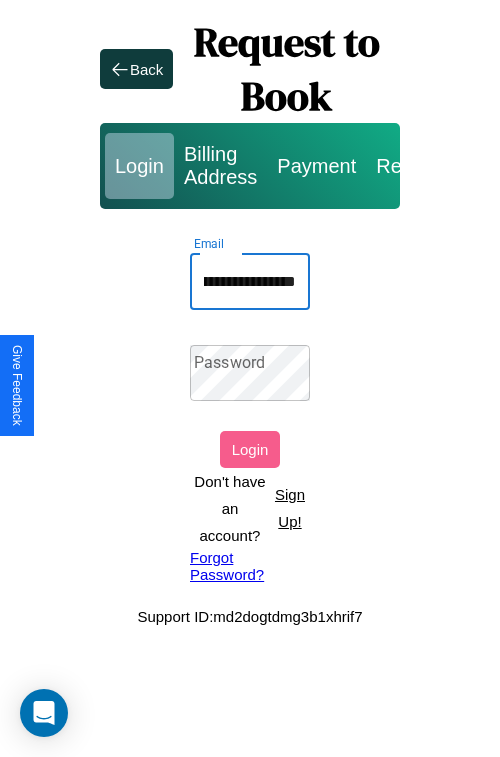 type on "**********" 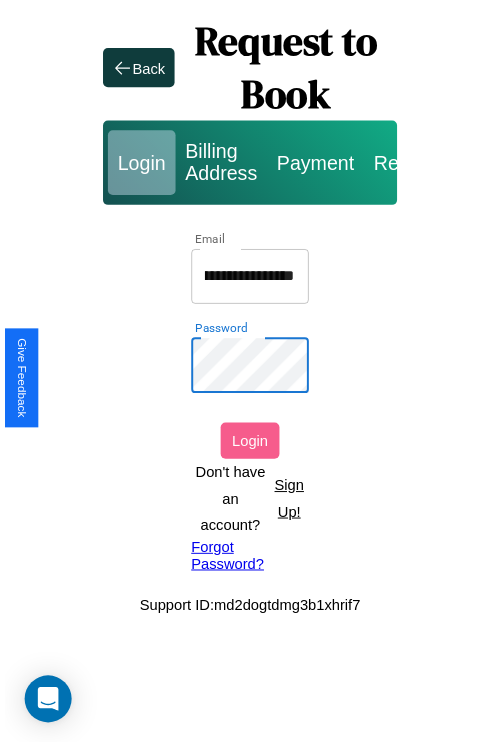 scroll, scrollTop: 0, scrollLeft: 0, axis: both 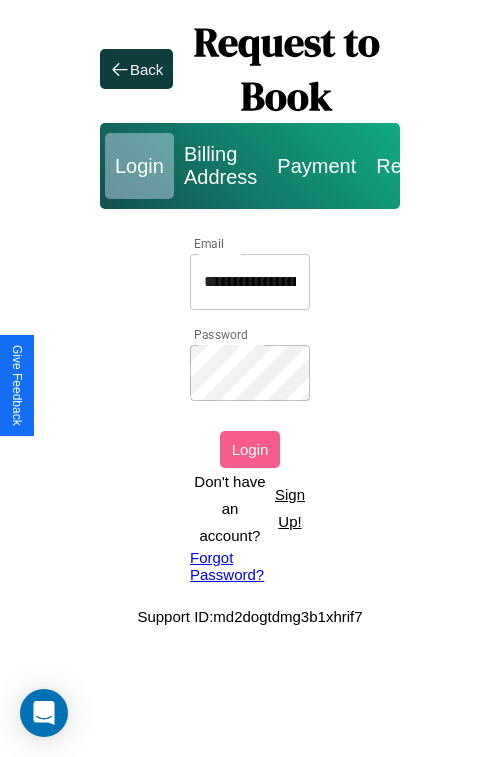 click on "Login" at bounding box center [250, 449] 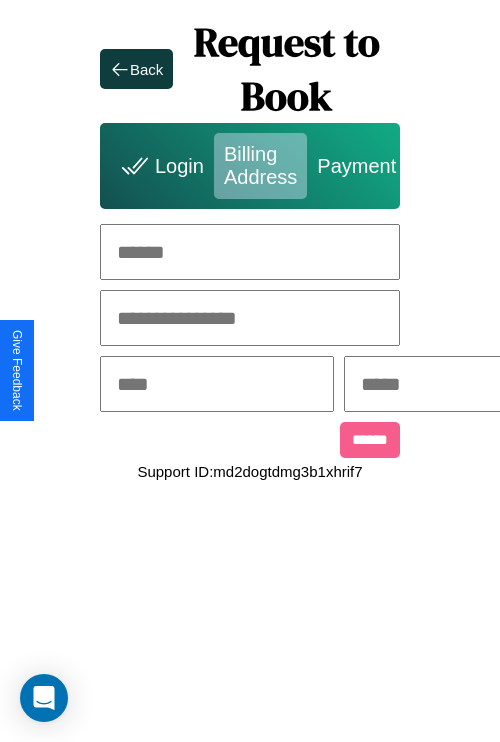 click at bounding box center [250, 252] 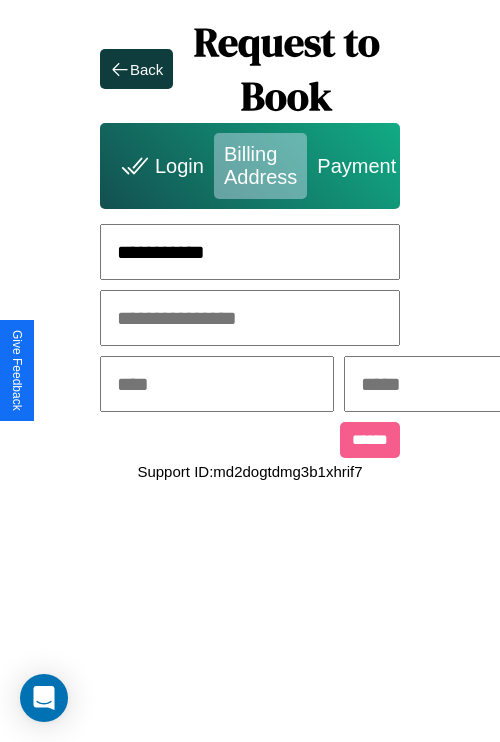 type on "**********" 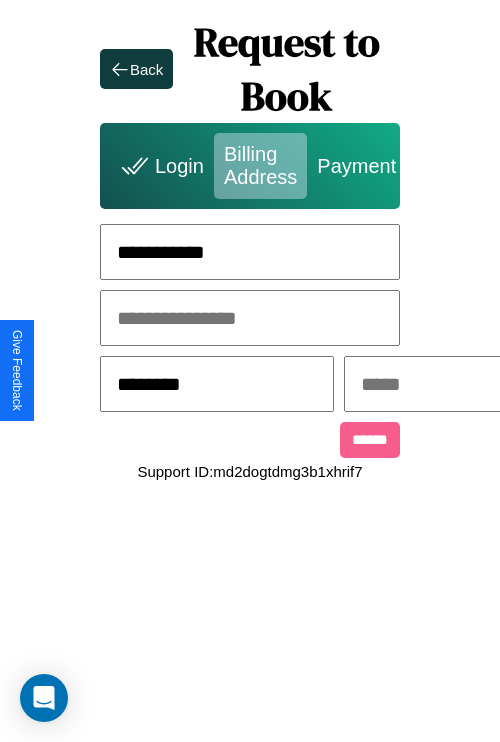 type on "********" 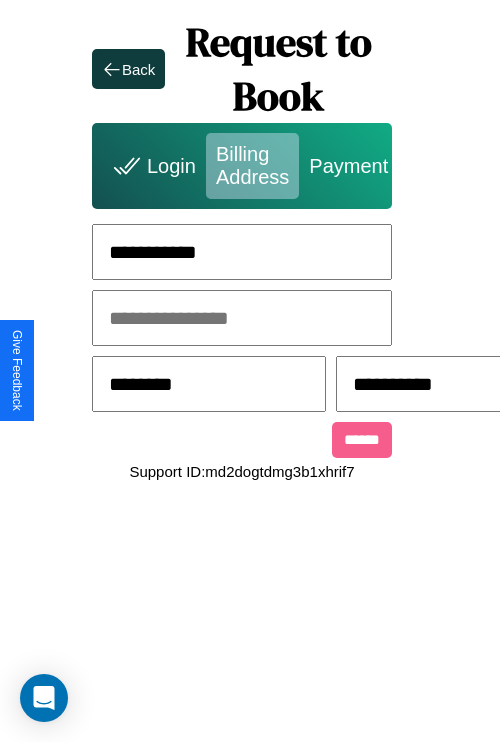 scroll, scrollTop: 0, scrollLeft: 19, axis: horizontal 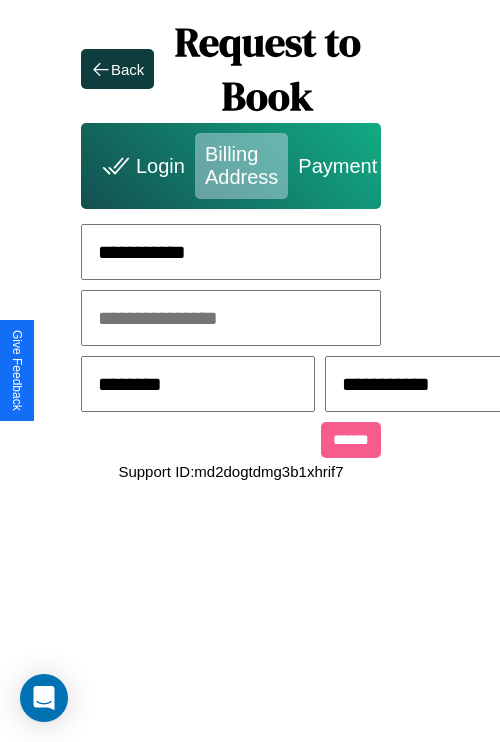 type on "**********" 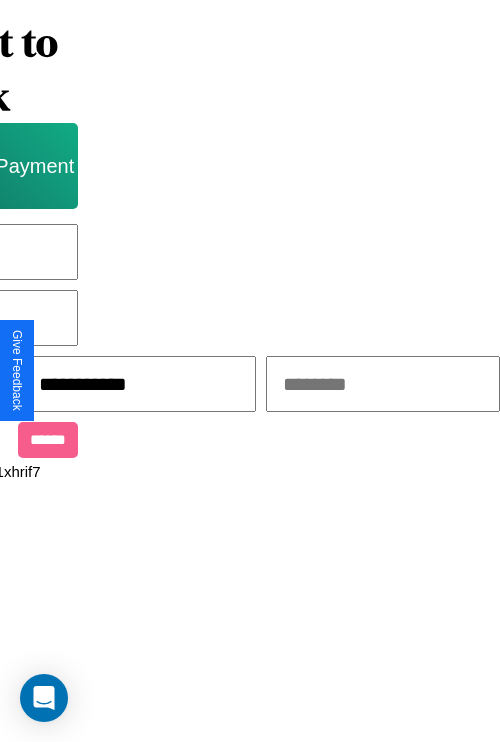 click at bounding box center [383, 384] 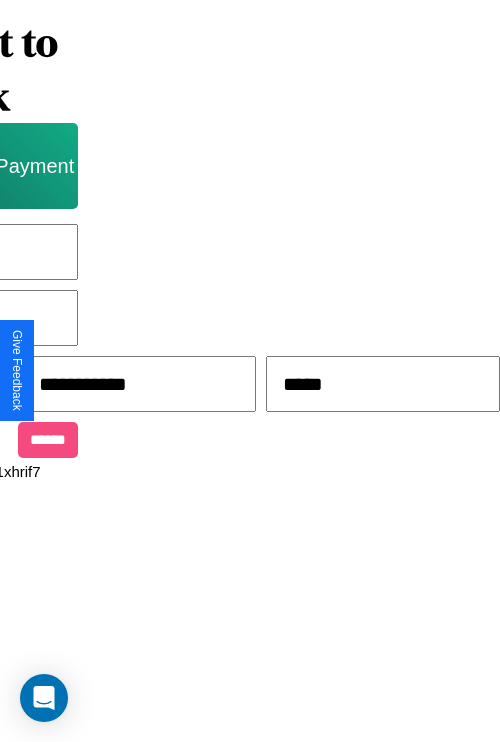 type on "*****" 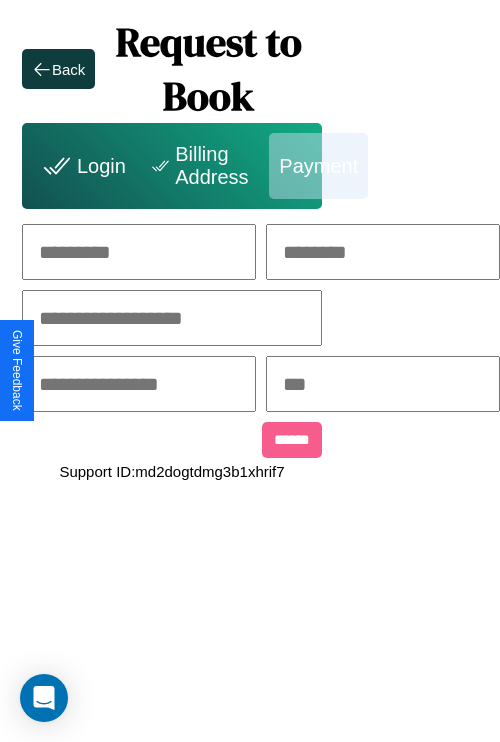 scroll, scrollTop: 0, scrollLeft: 208, axis: horizontal 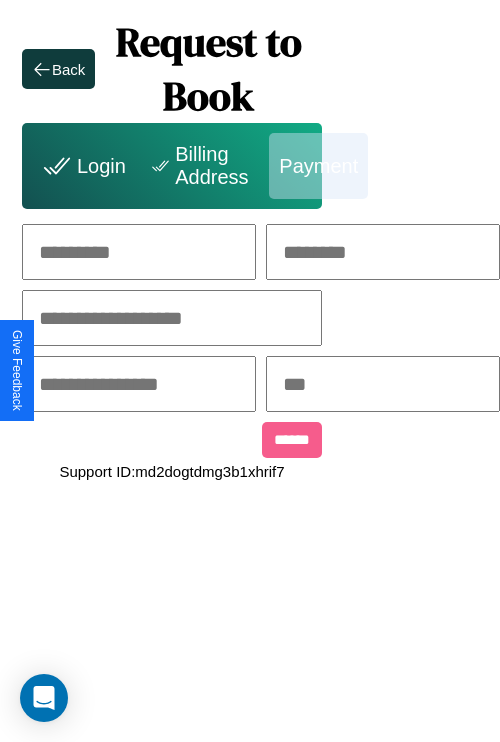 click at bounding box center (139, 252) 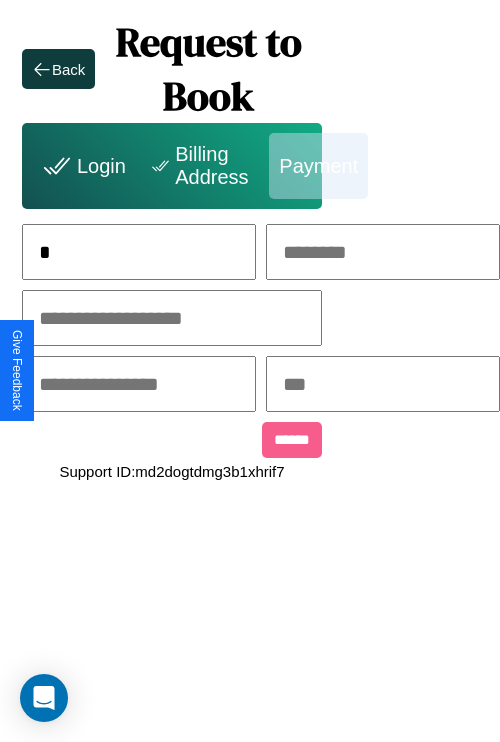 scroll, scrollTop: 0, scrollLeft: 133, axis: horizontal 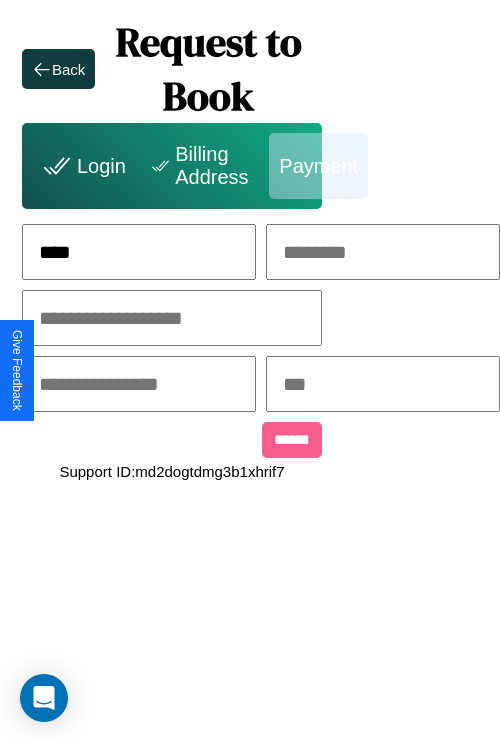 type on "****" 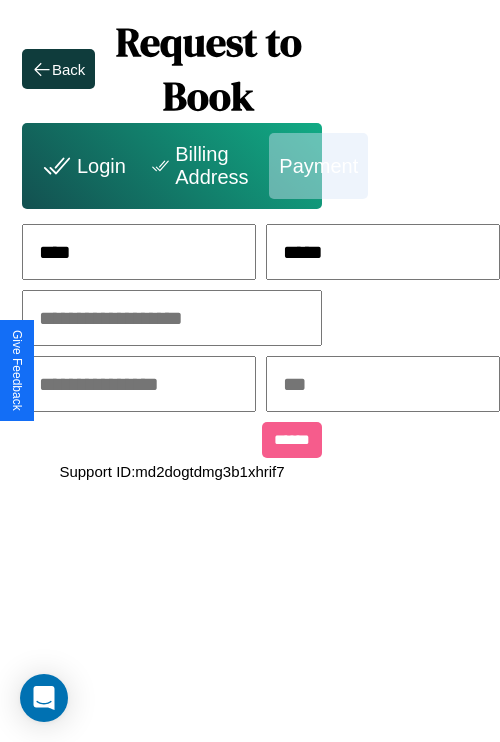 type on "*****" 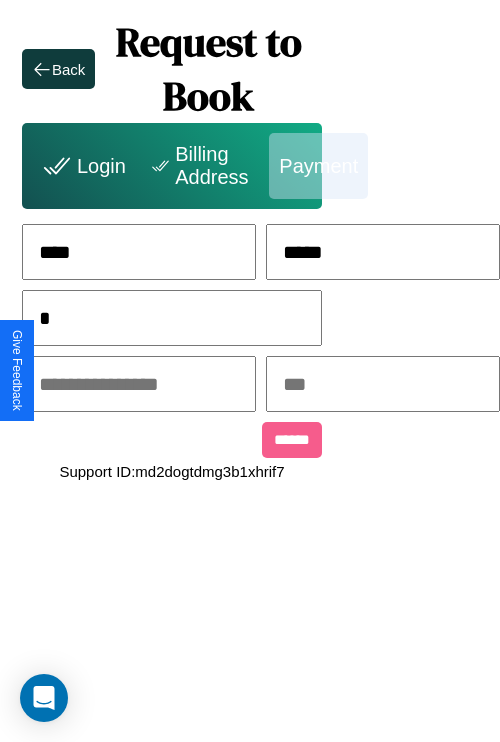 scroll, scrollTop: 0, scrollLeft: 128, axis: horizontal 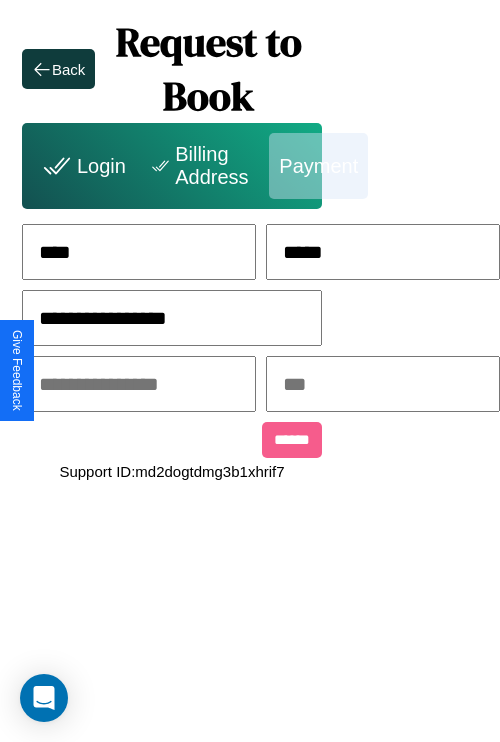 type on "**********" 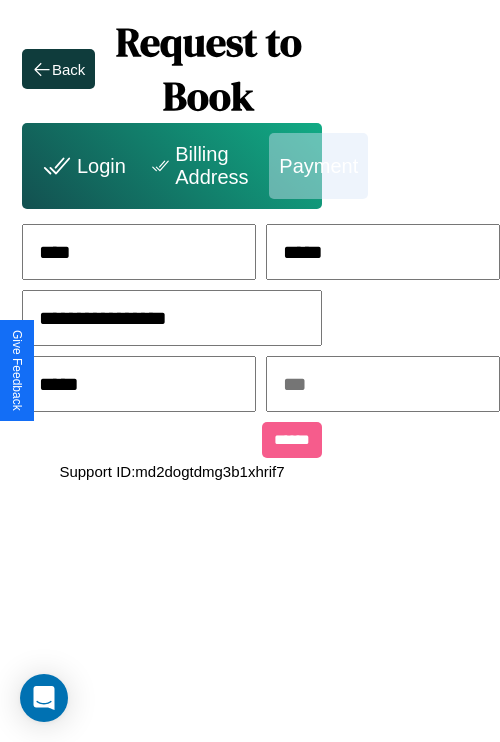 type on "*****" 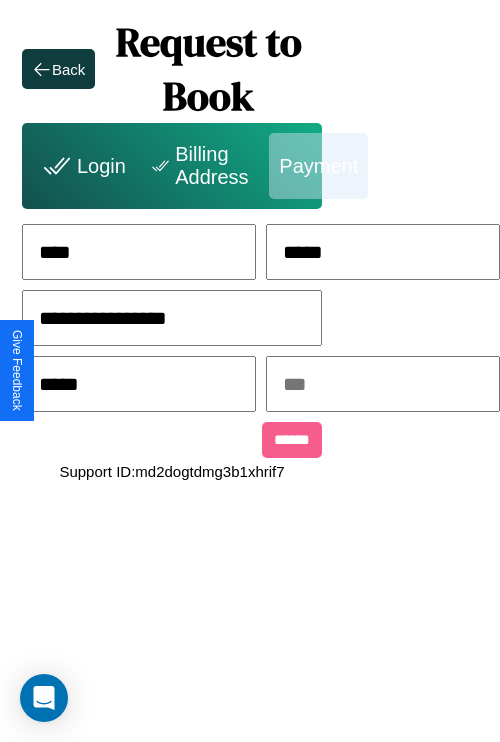 click at bounding box center [383, 384] 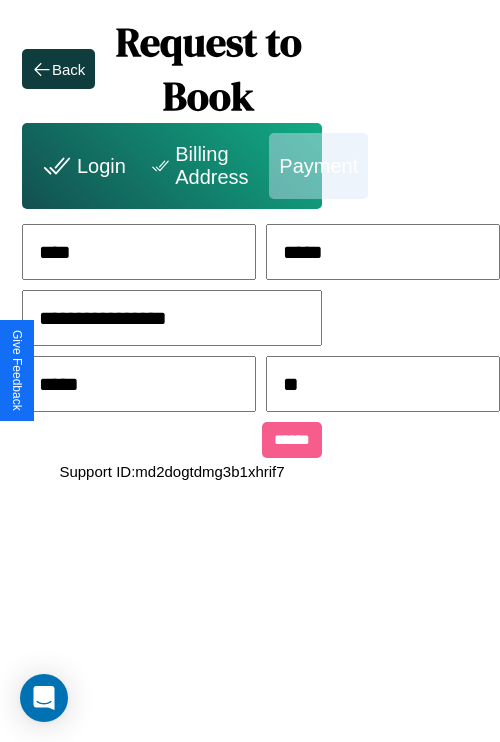 type on "***" 